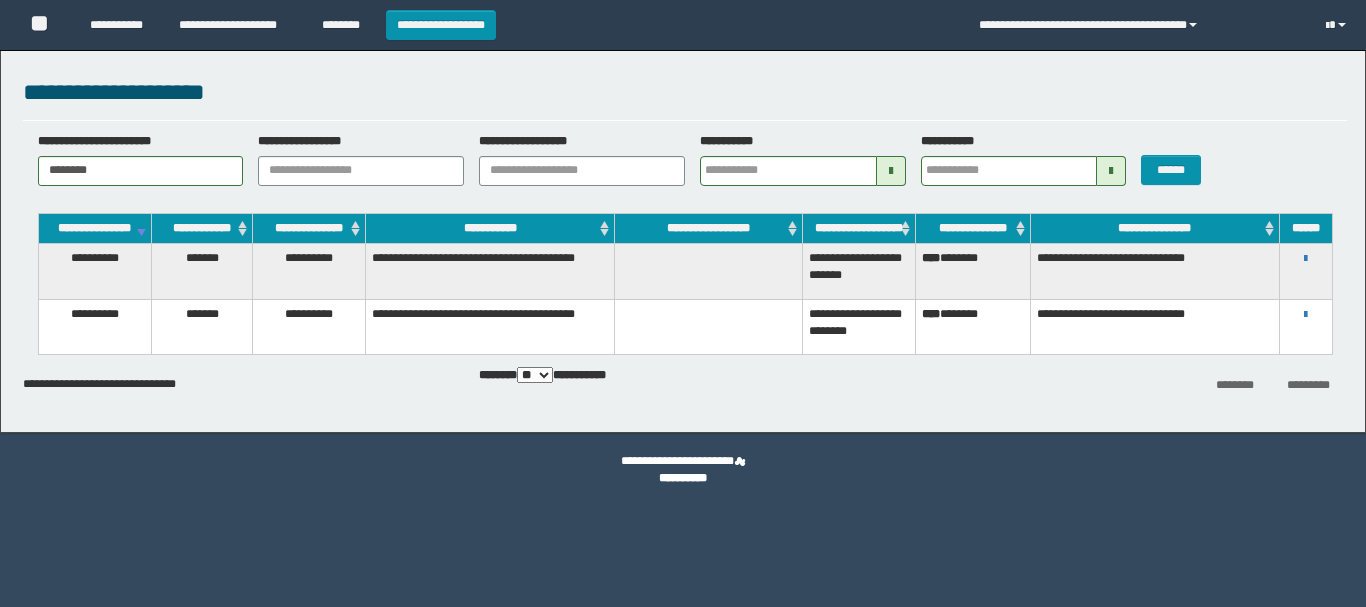 scroll, scrollTop: 0, scrollLeft: 0, axis: both 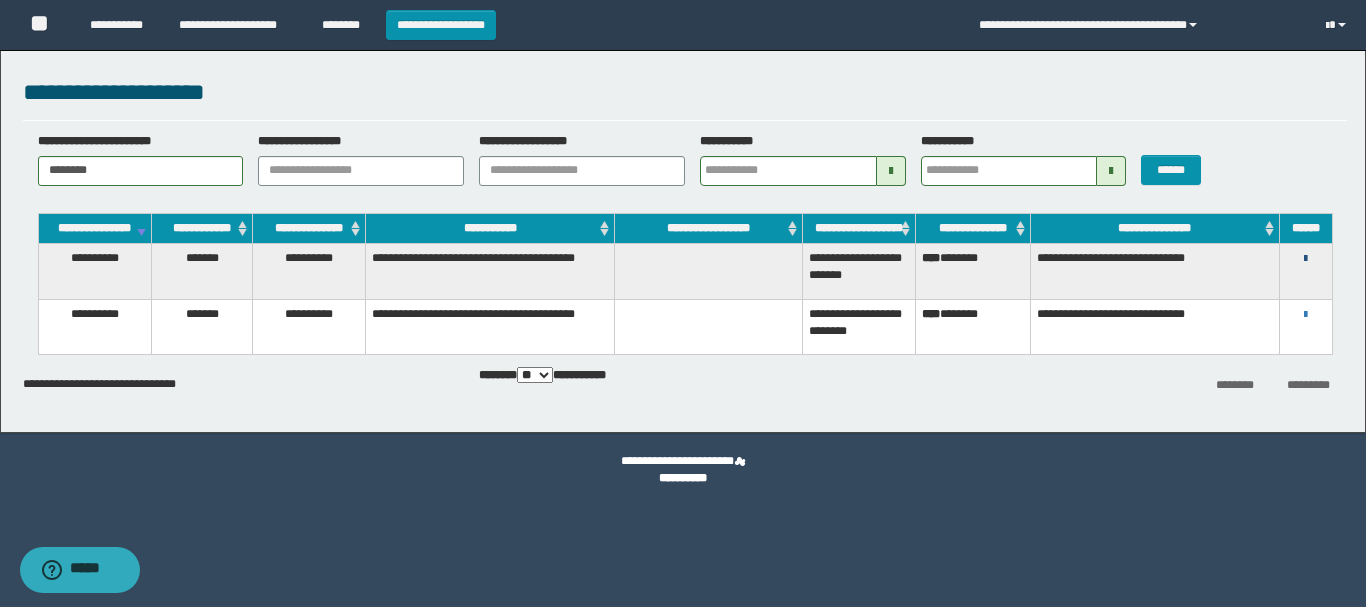 click at bounding box center [1305, 259] 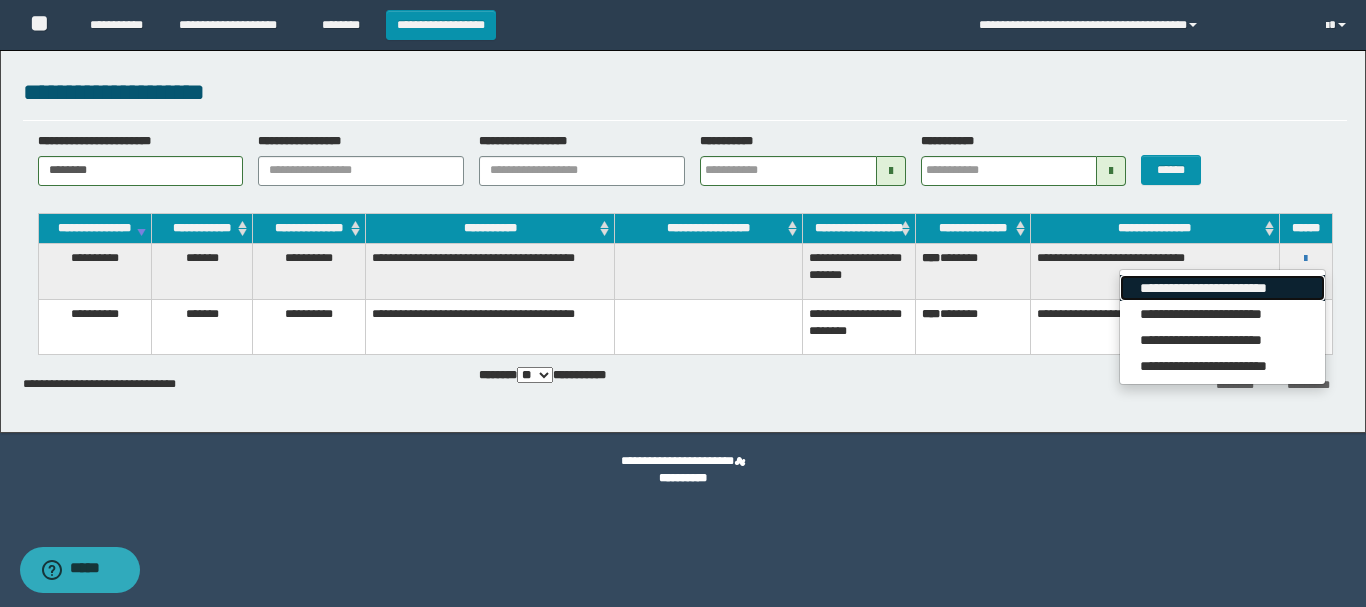 click on "**********" at bounding box center (1222, 288) 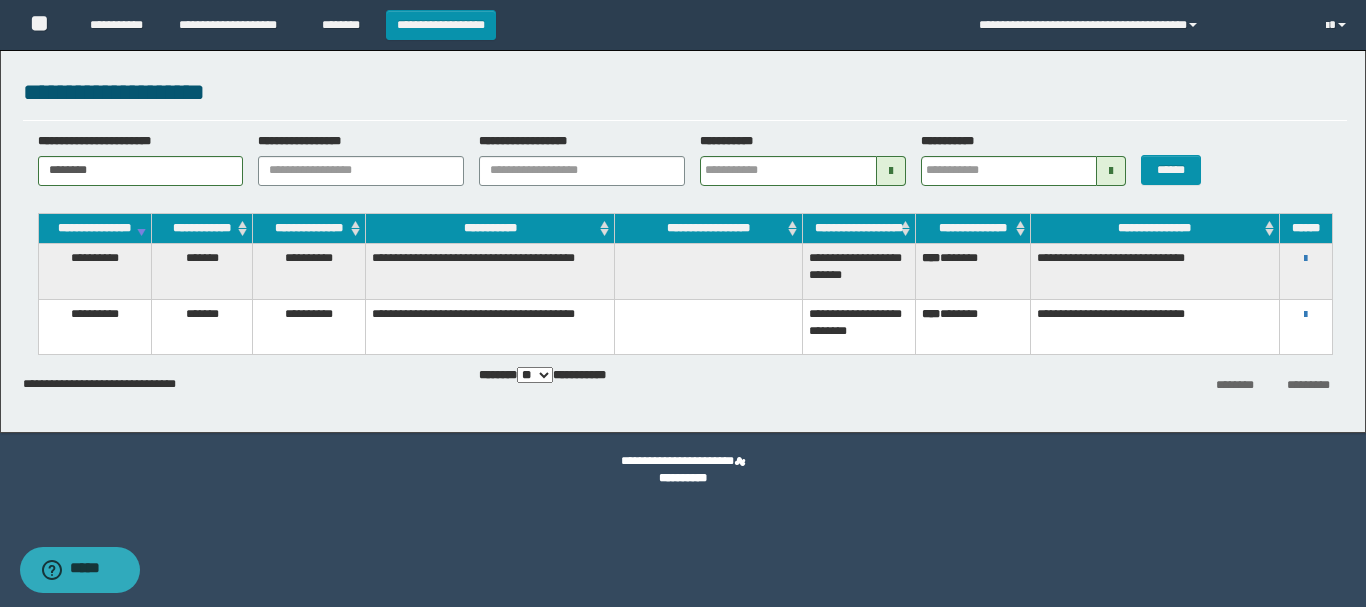 click on "**********" at bounding box center (1305, 271) 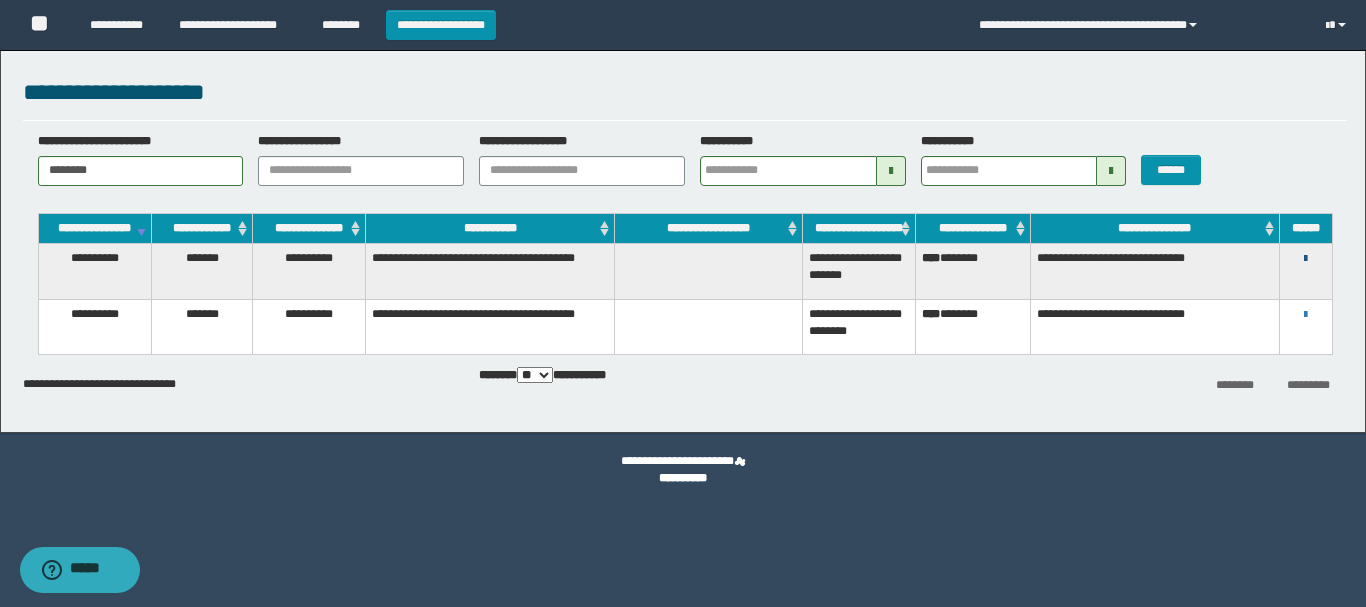 click at bounding box center (1305, 259) 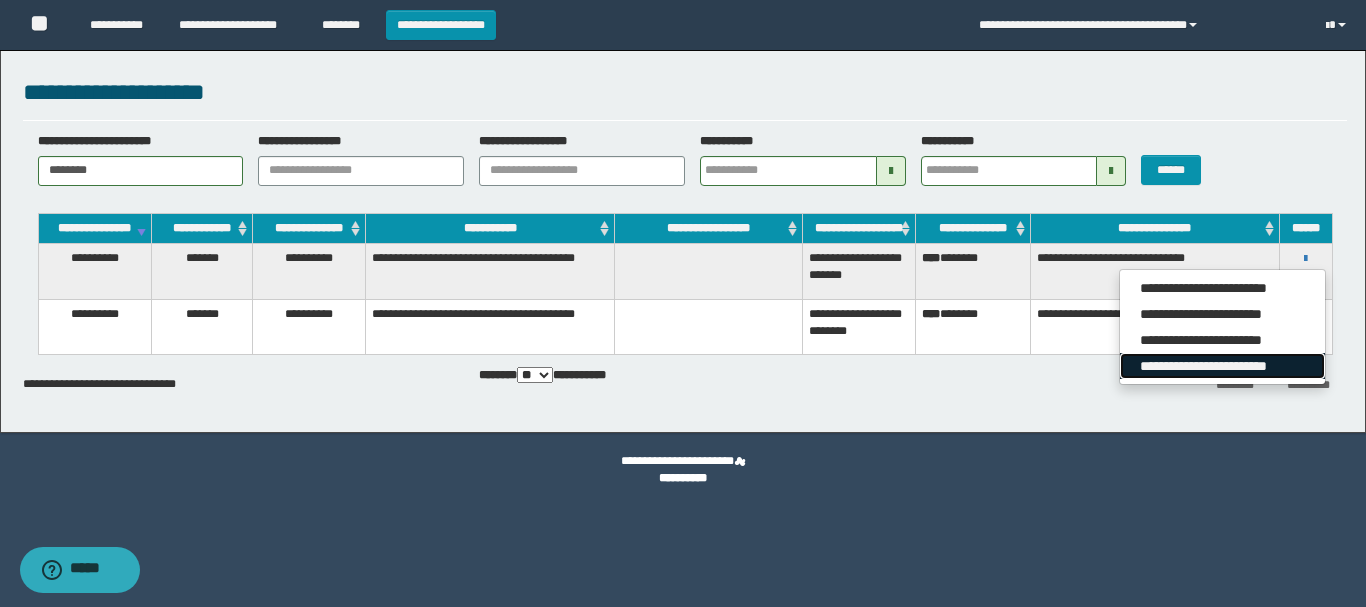 click on "**********" at bounding box center [1222, 366] 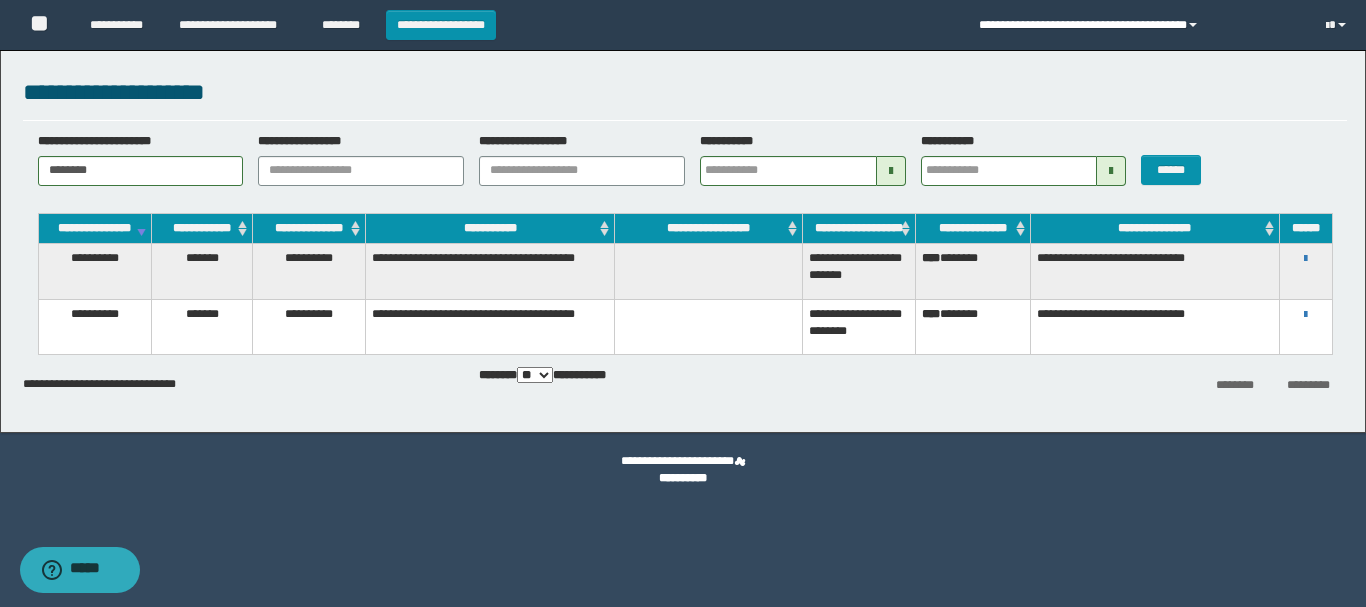 click on "**********" at bounding box center [1137, 25] 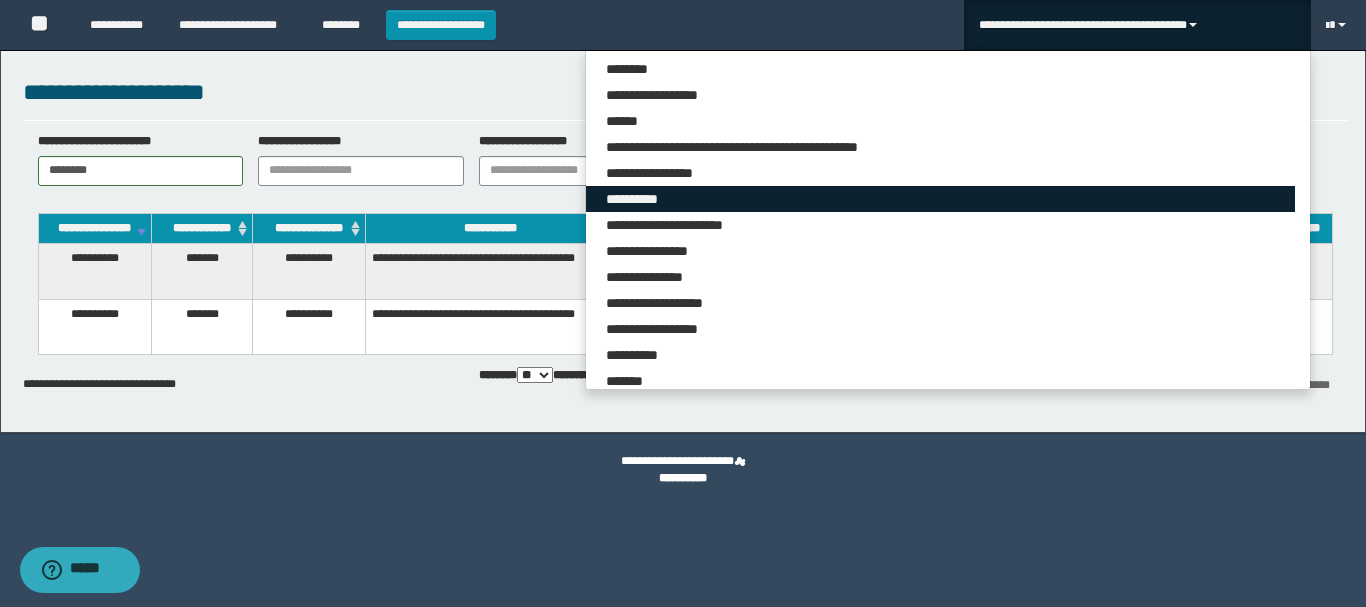 scroll, scrollTop: 6276, scrollLeft: 0, axis: vertical 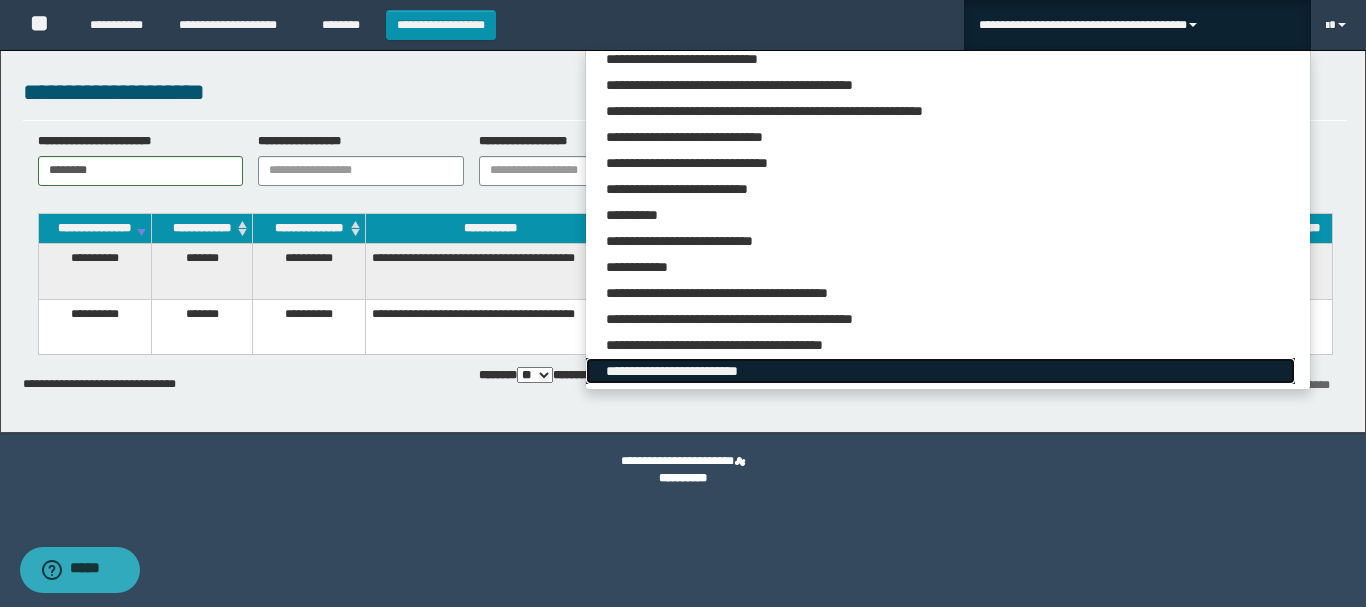 click on "**********" at bounding box center [940, 371] 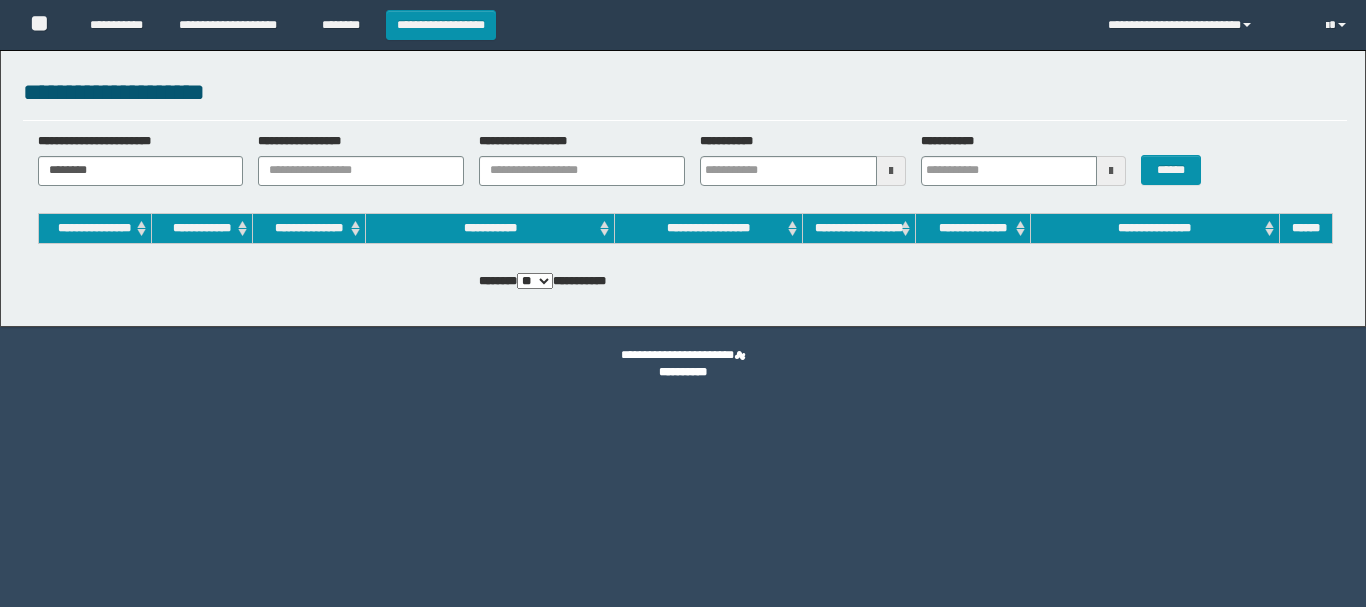 scroll, scrollTop: 0, scrollLeft: 0, axis: both 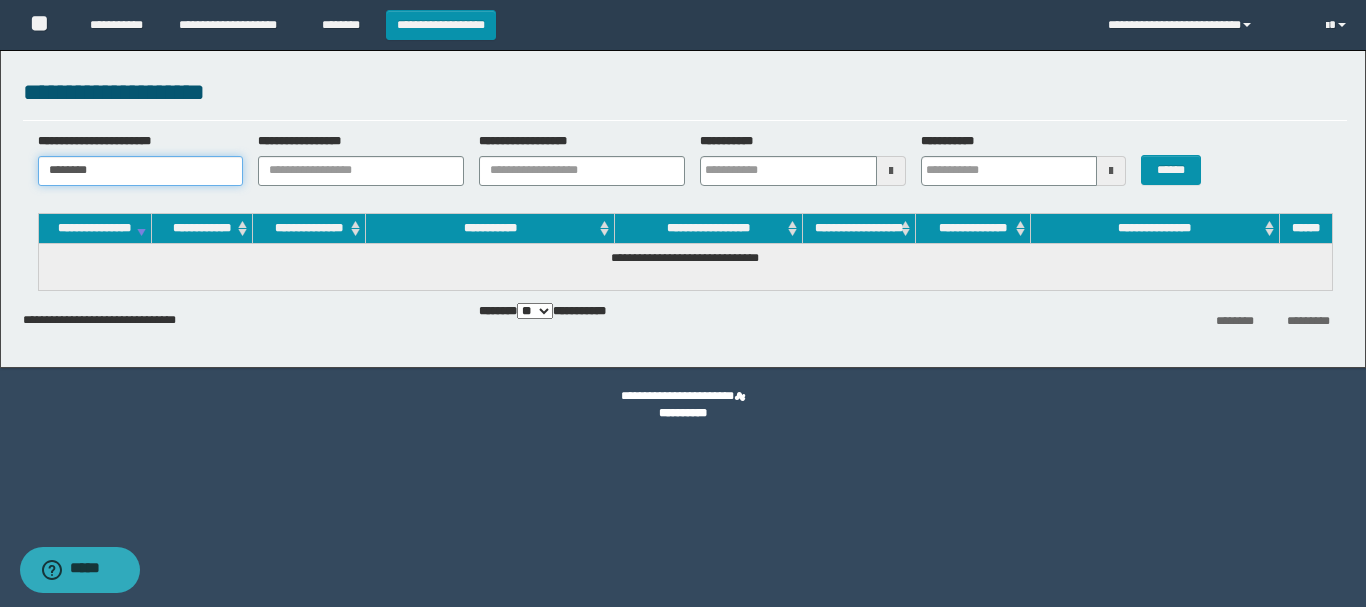 click on "********" at bounding box center (141, 171) 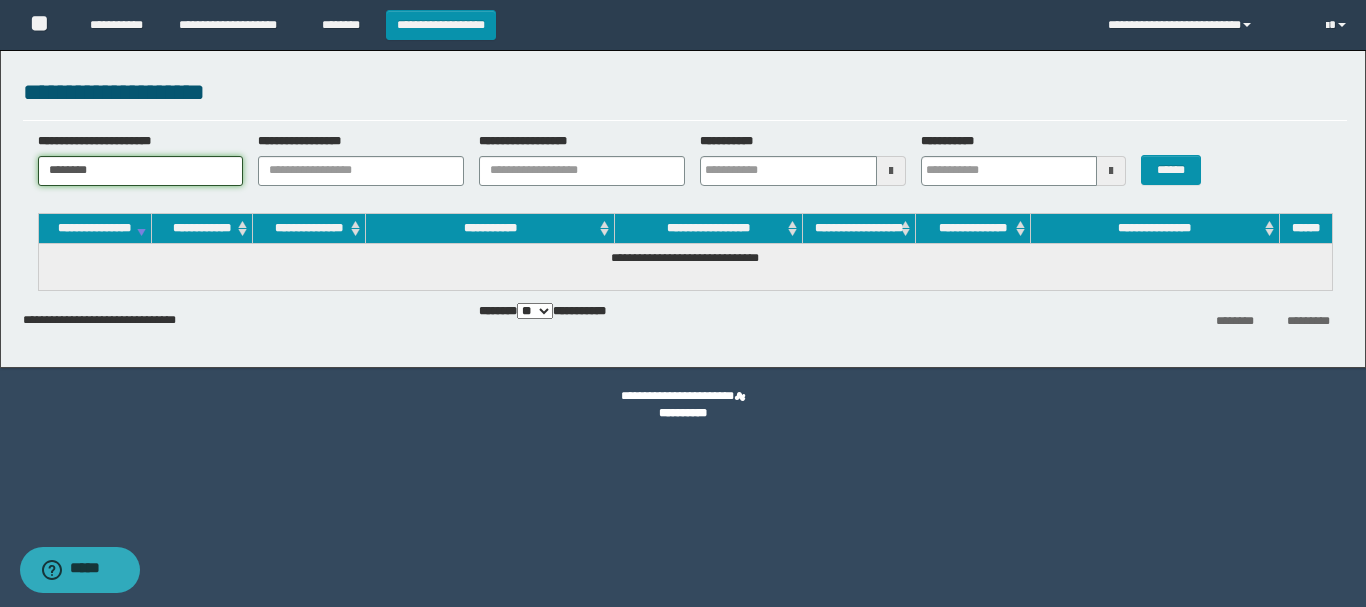 click on "********" at bounding box center [141, 171] 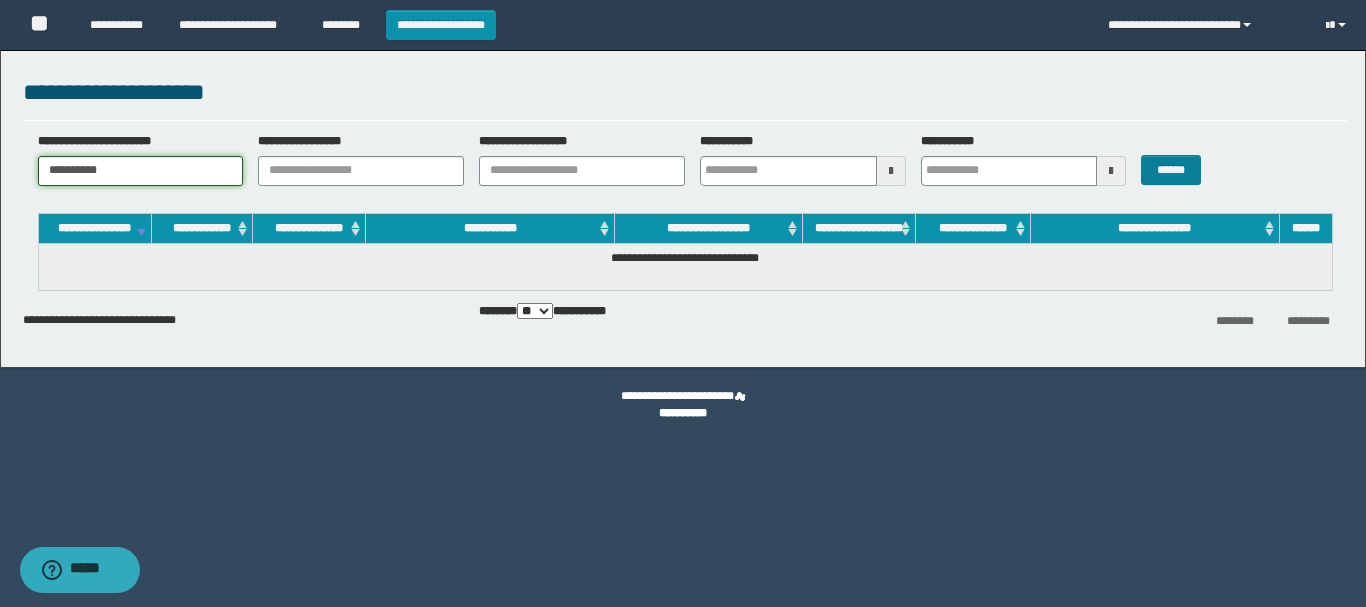 type on "**********" 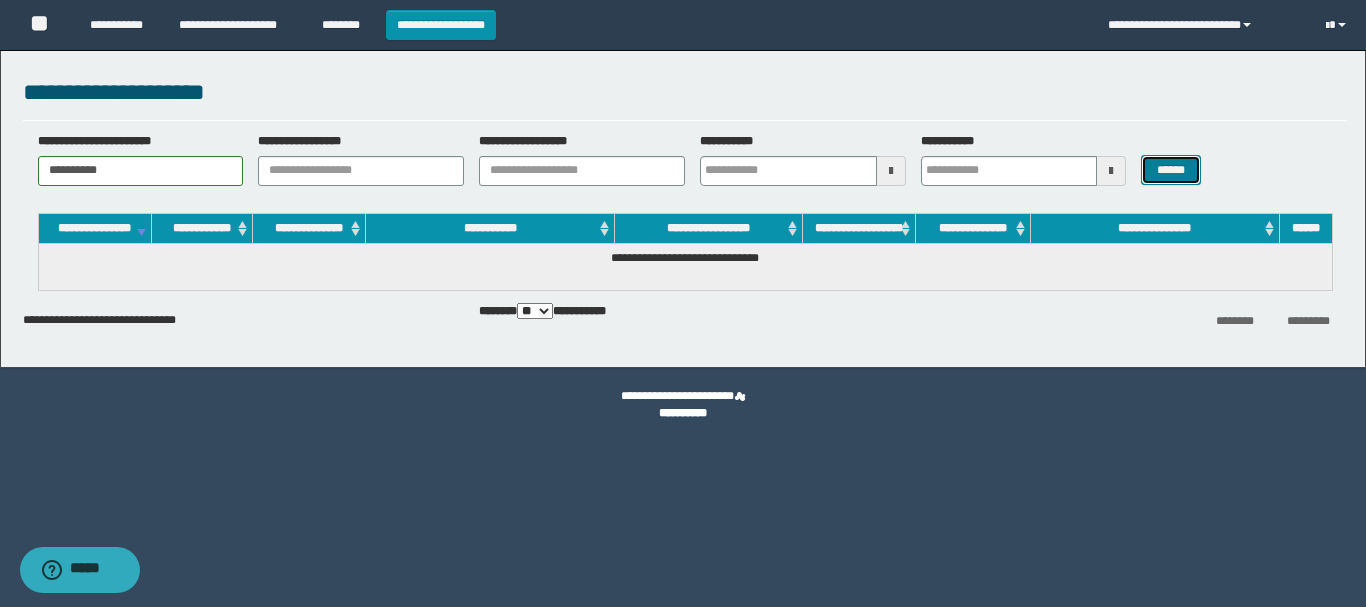 click on "******" at bounding box center [1170, 170] 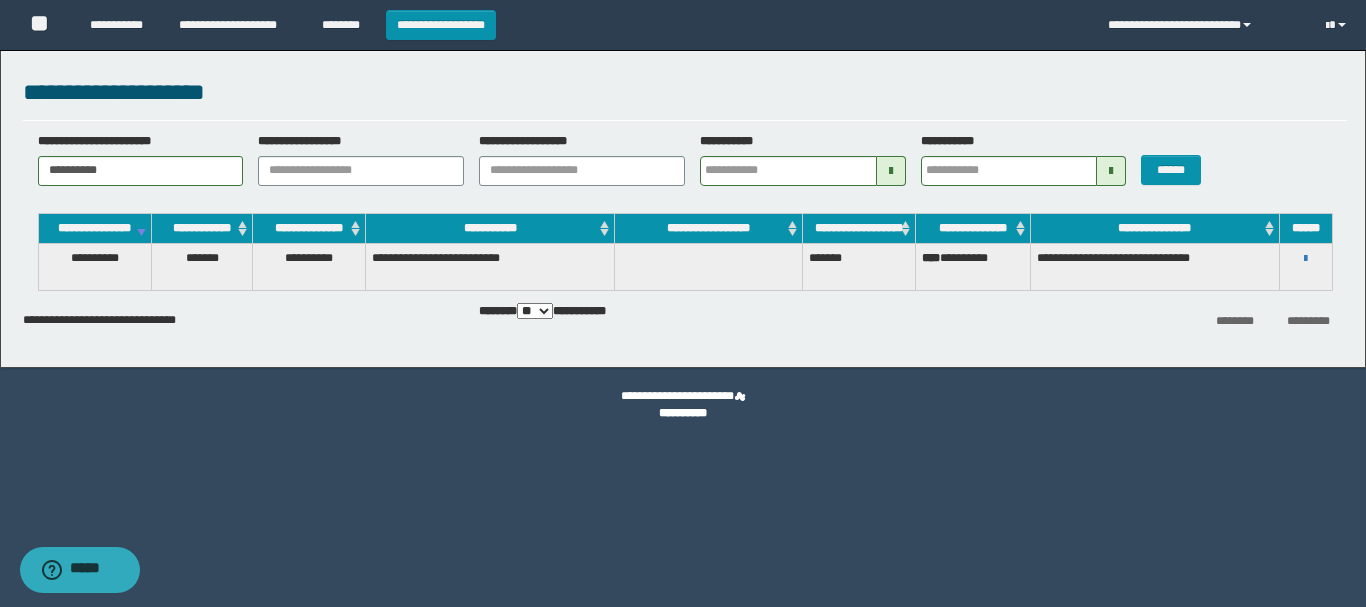 click on "**********" at bounding box center [1306, 258] 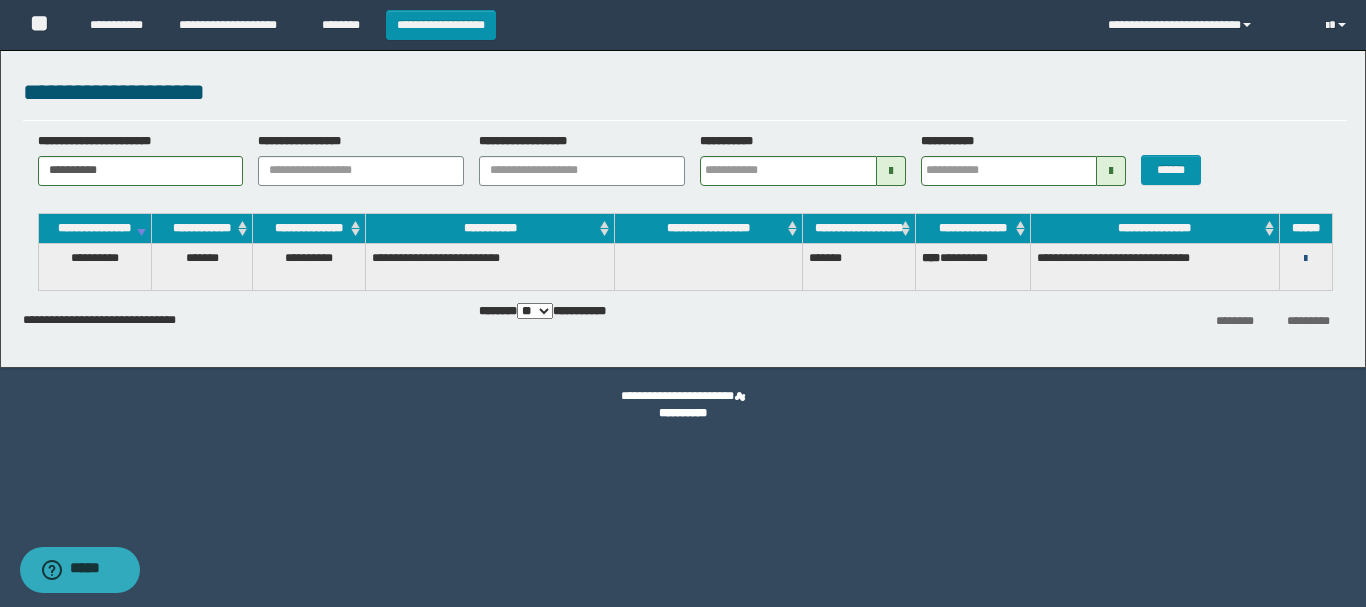 click at bounding box center [1305, 259] 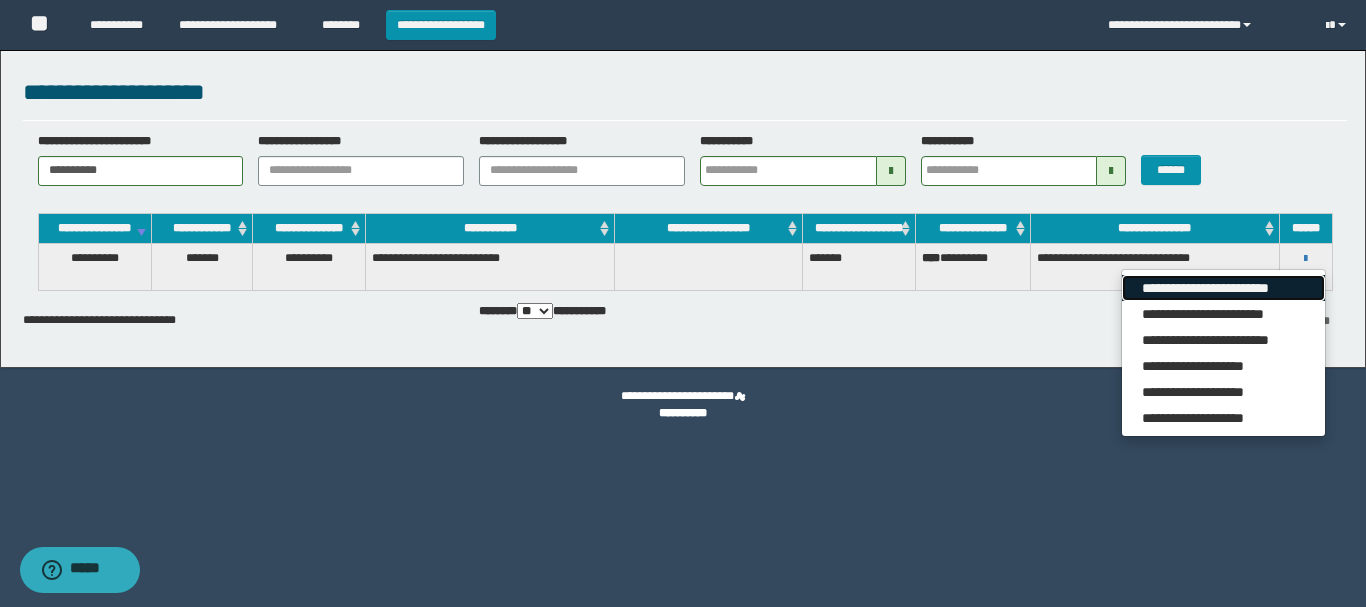 click on "**********" at bounding box center (1223, 288) 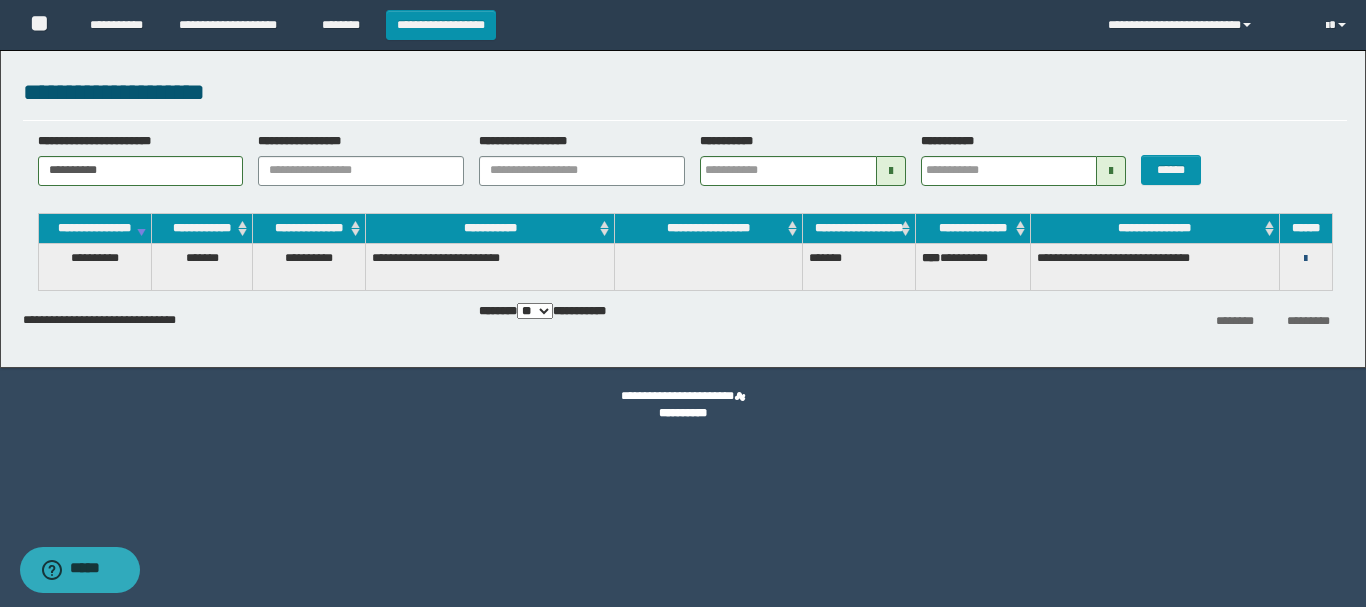 click at bounding box center [1305, 259] 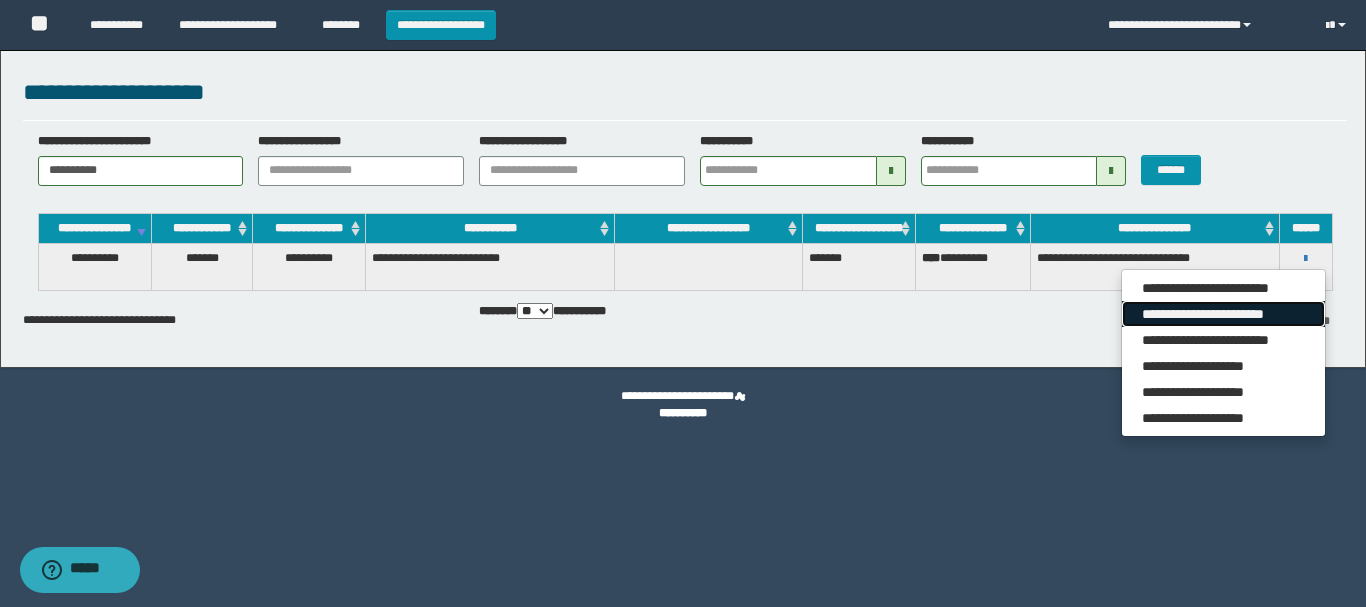 click on "**********" at bounding box center (1223, 314) 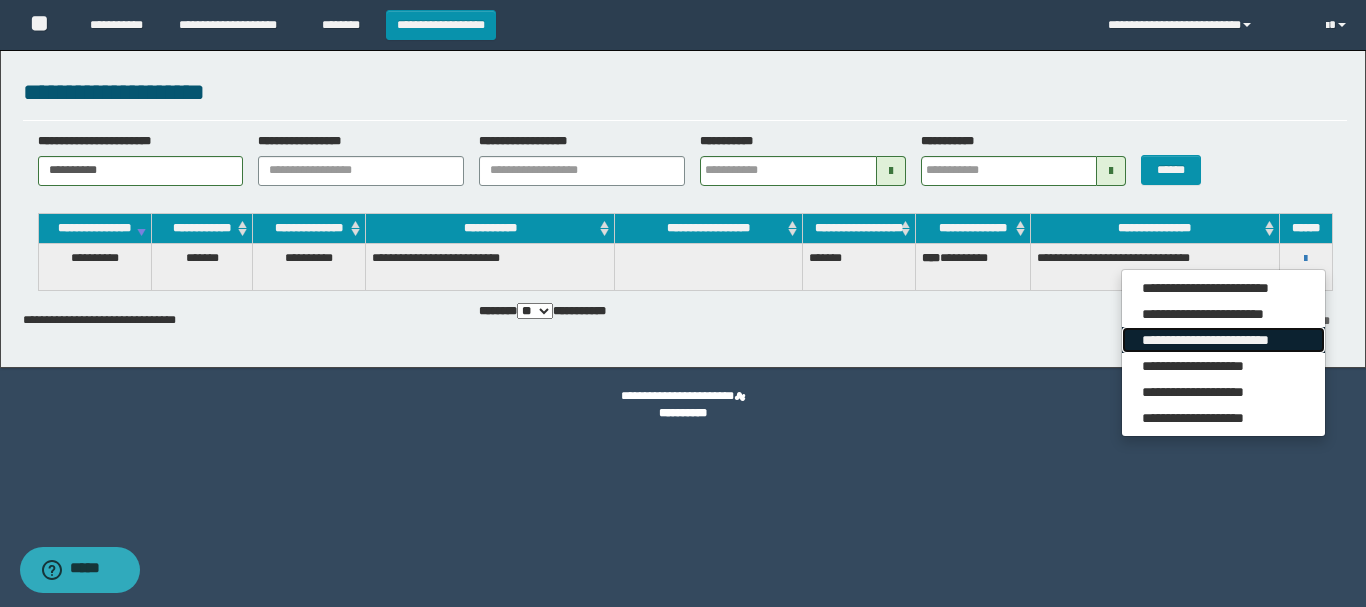 click on "**********" at bounding box center (1223, 340) 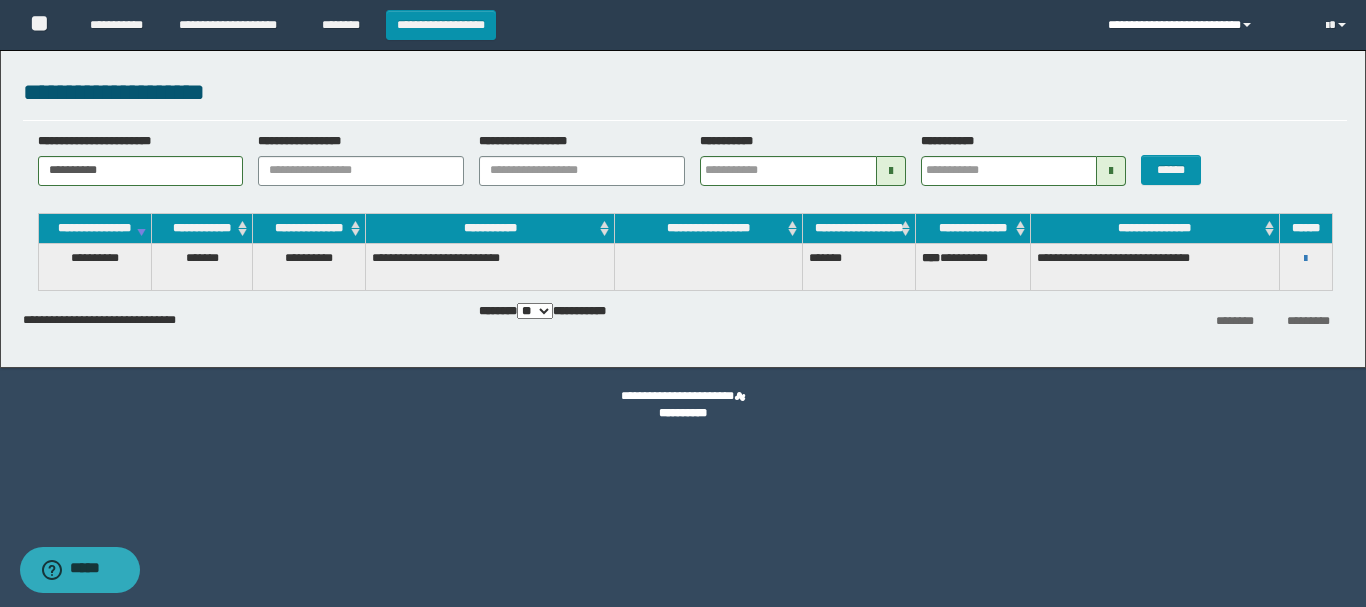 click on "**********" at bounding box center [1201, 25] 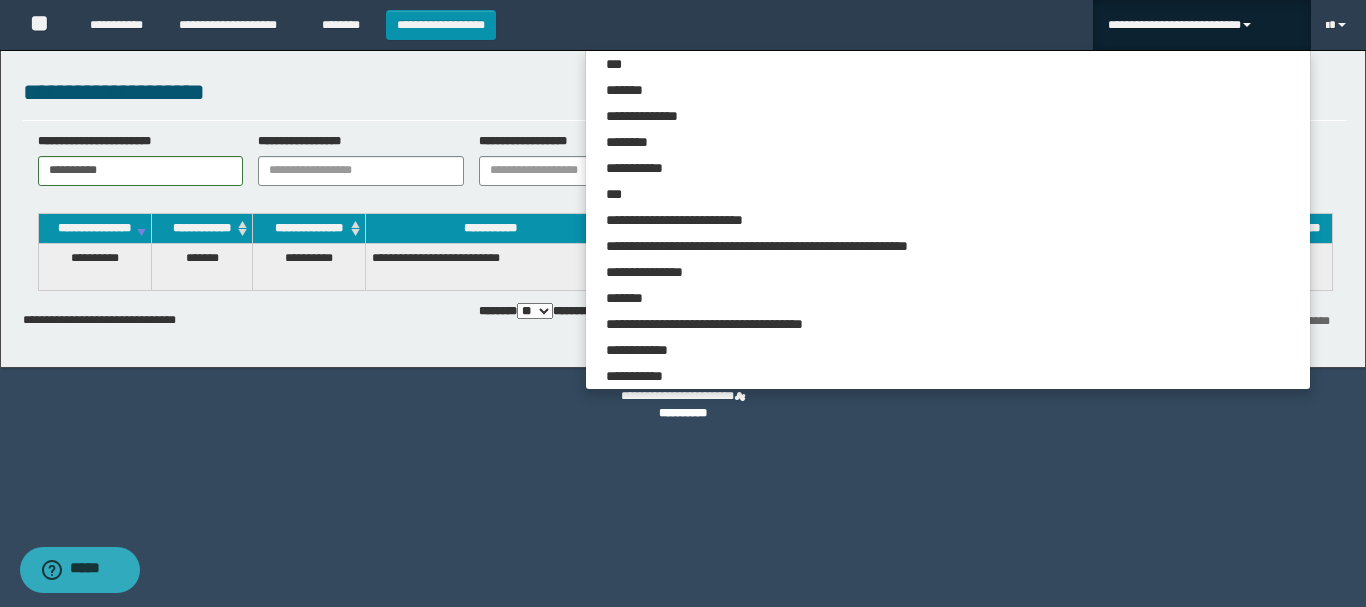 scroll, scrollTop: 5309, scrollLeft: 0, axis: vertical 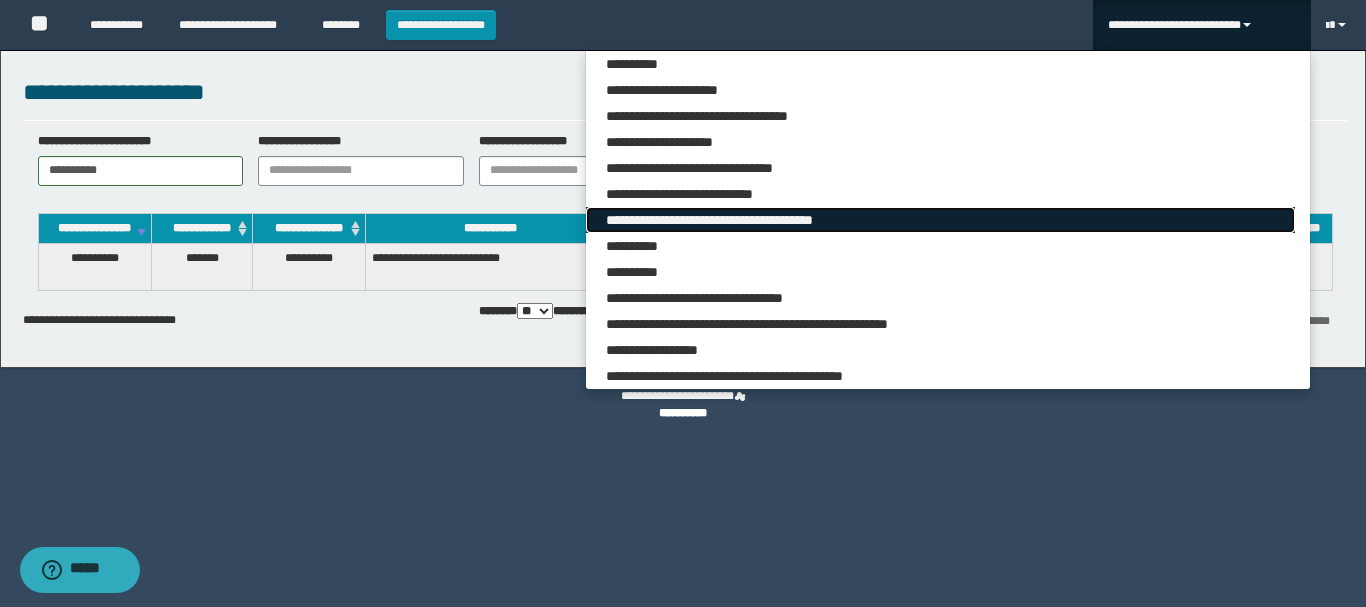click on "**********" at bounding box center [940, 220] 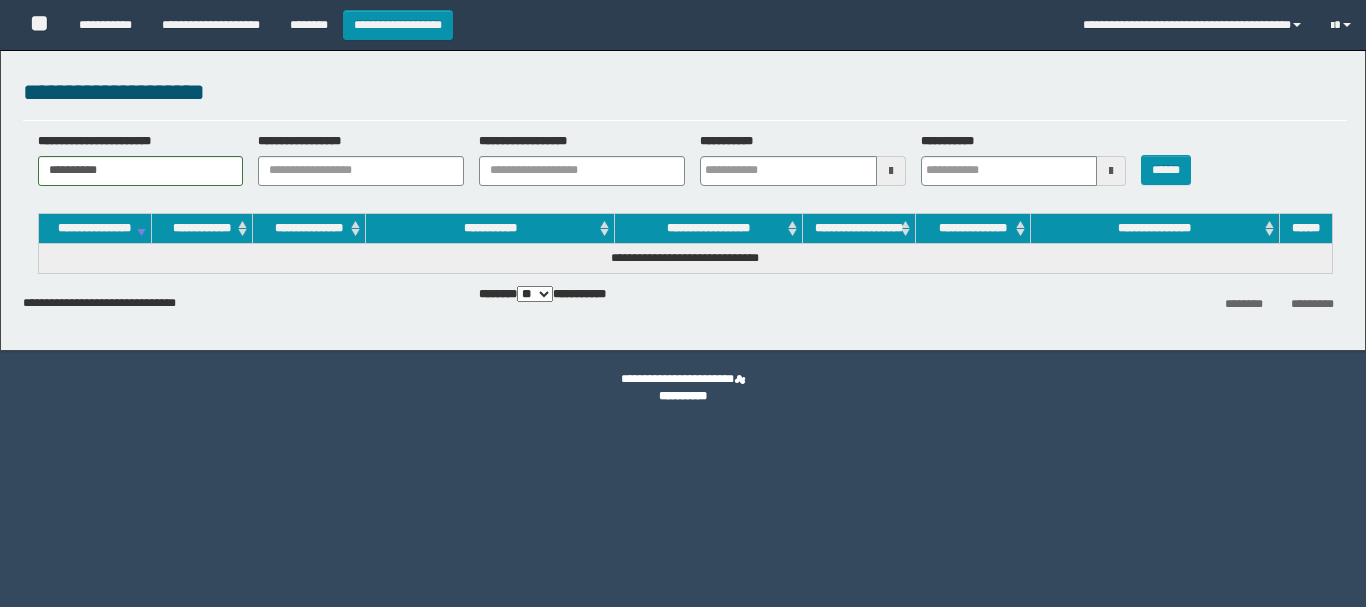 click on "**********" at bounding box center [141, 171] 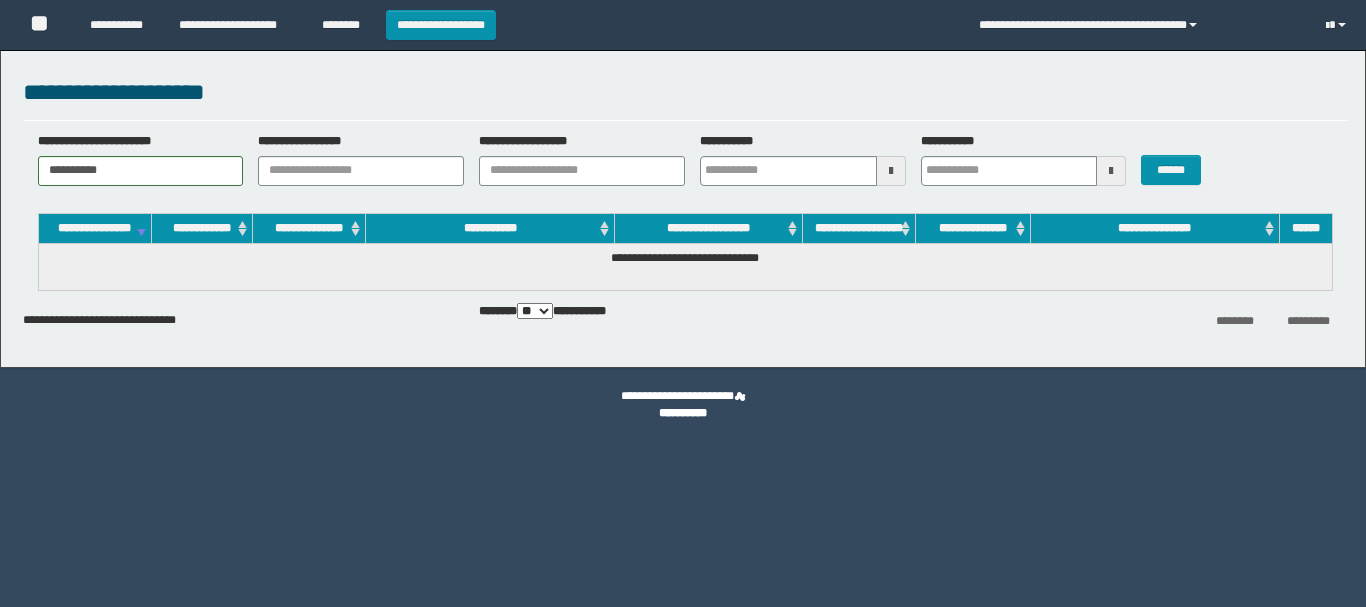 scroll, scrollTop: 0, scrollLeft: 0, axis: both 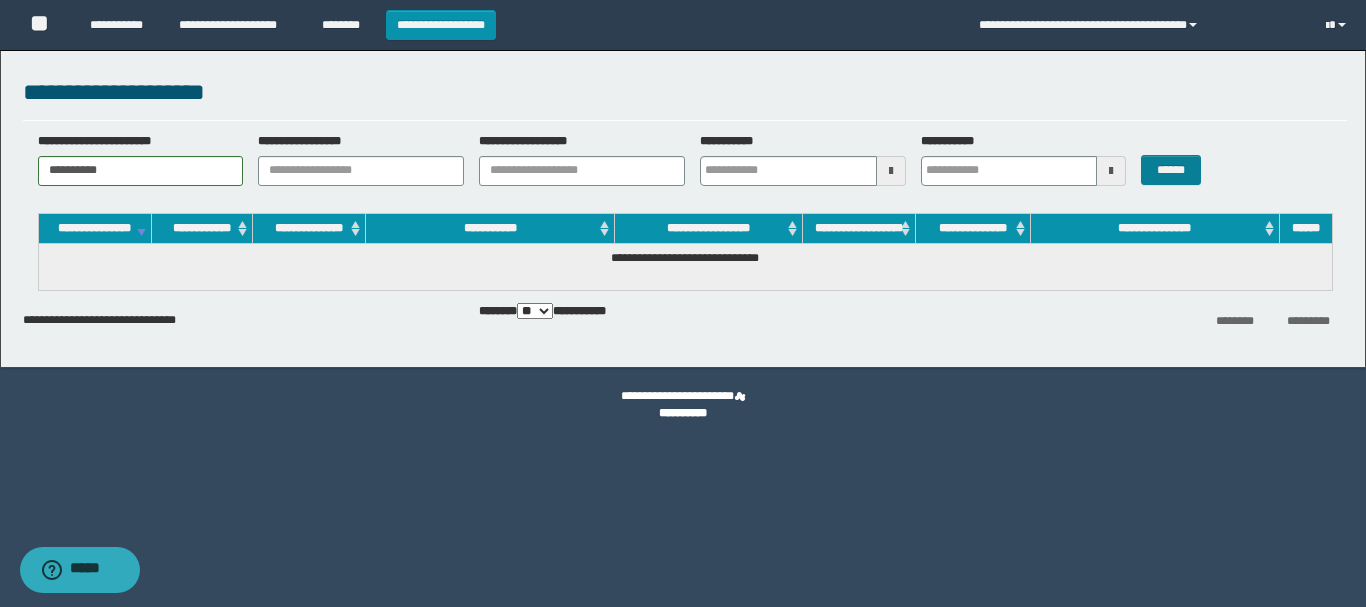 type on "**********" 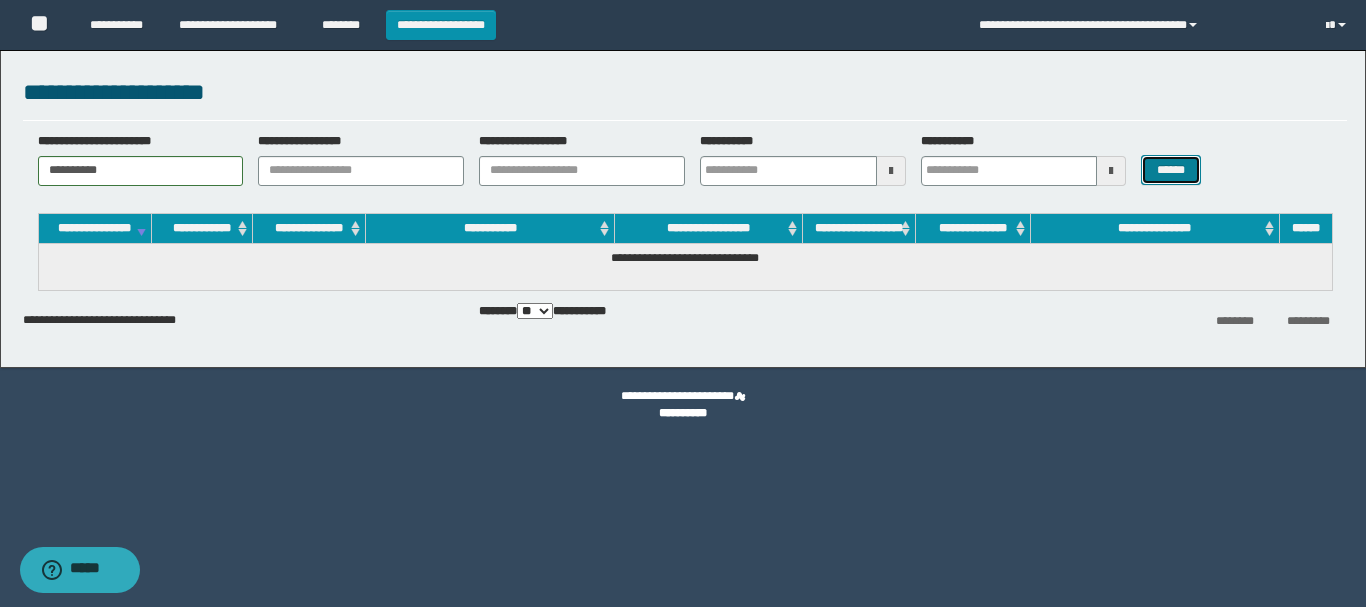 click on "******" at bounding box center [1170, 170] 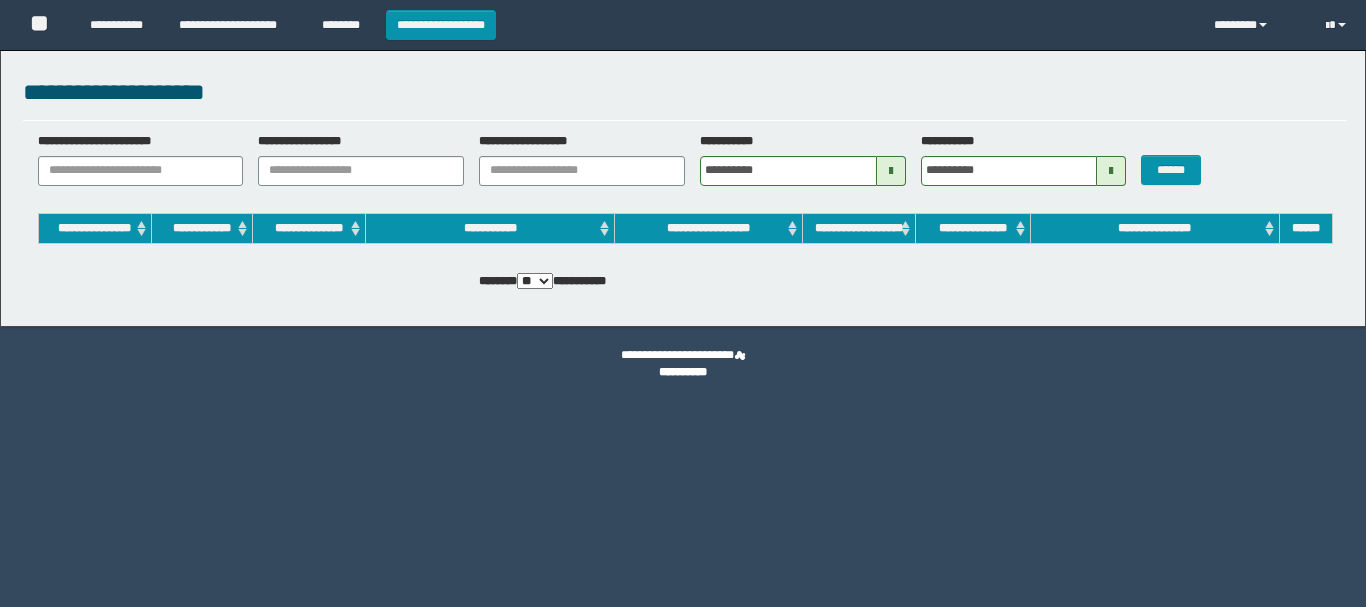 scroll, scrollTop: 0, scrollLeft: 0, axis: both 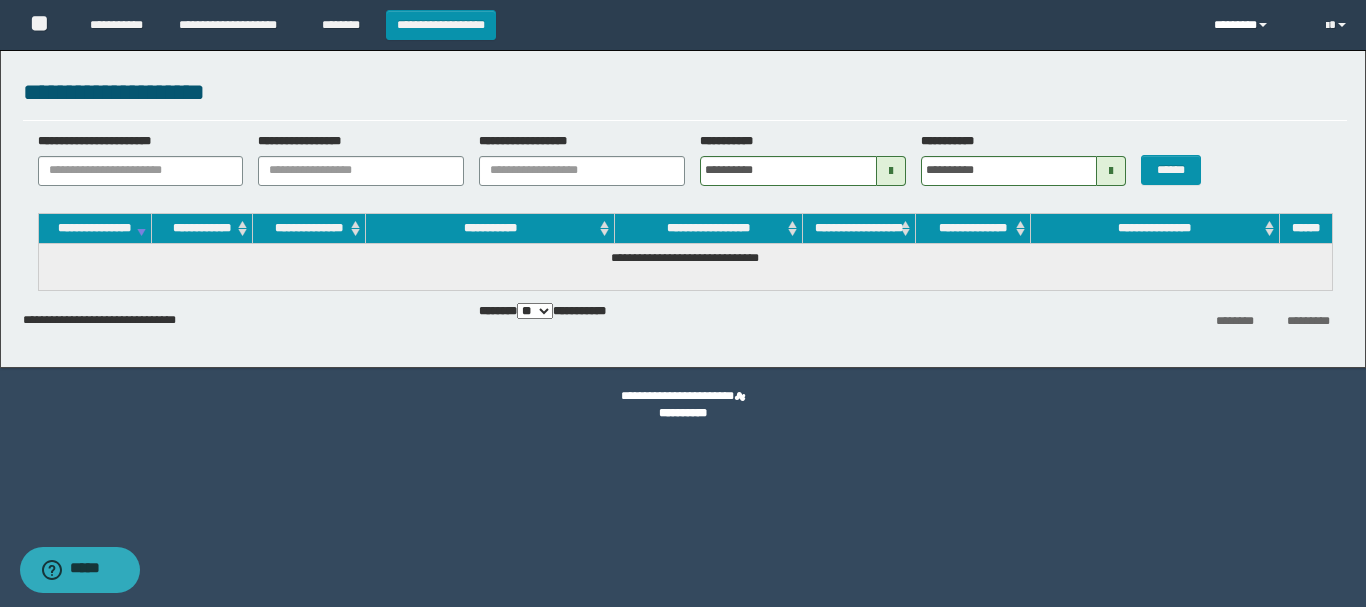 click on "********" at bounding box center (1255, 25) 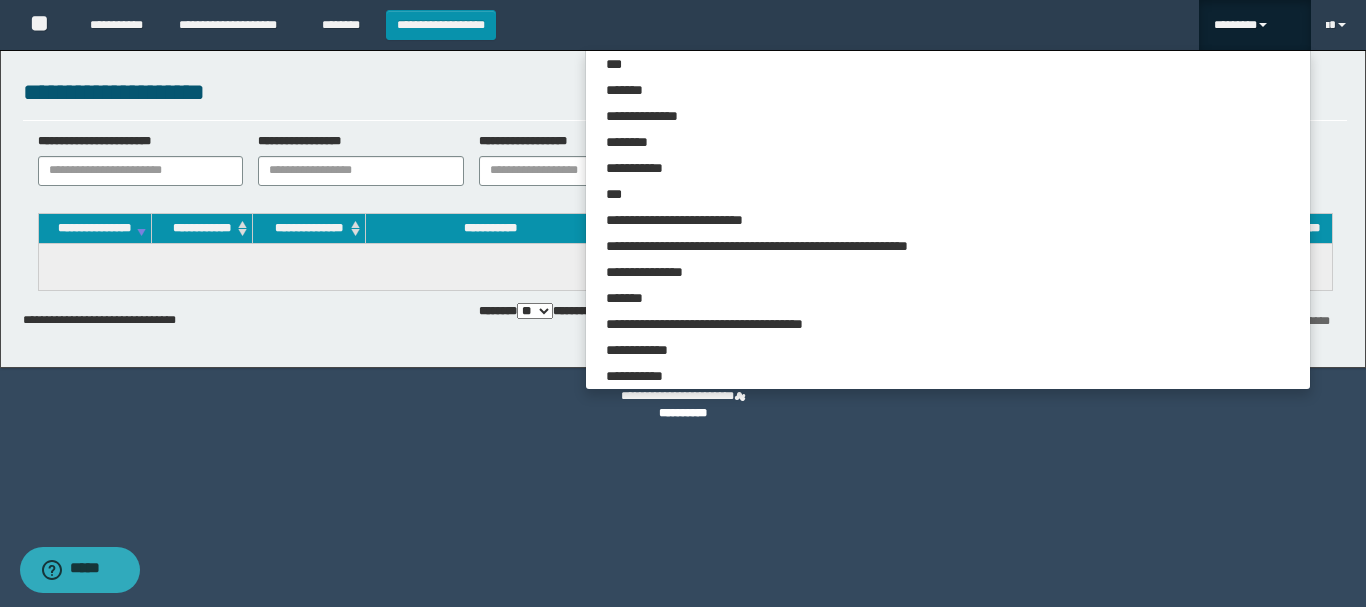 scroll, scrollTop: 5283, scrollLeft: 0, axis: vertical 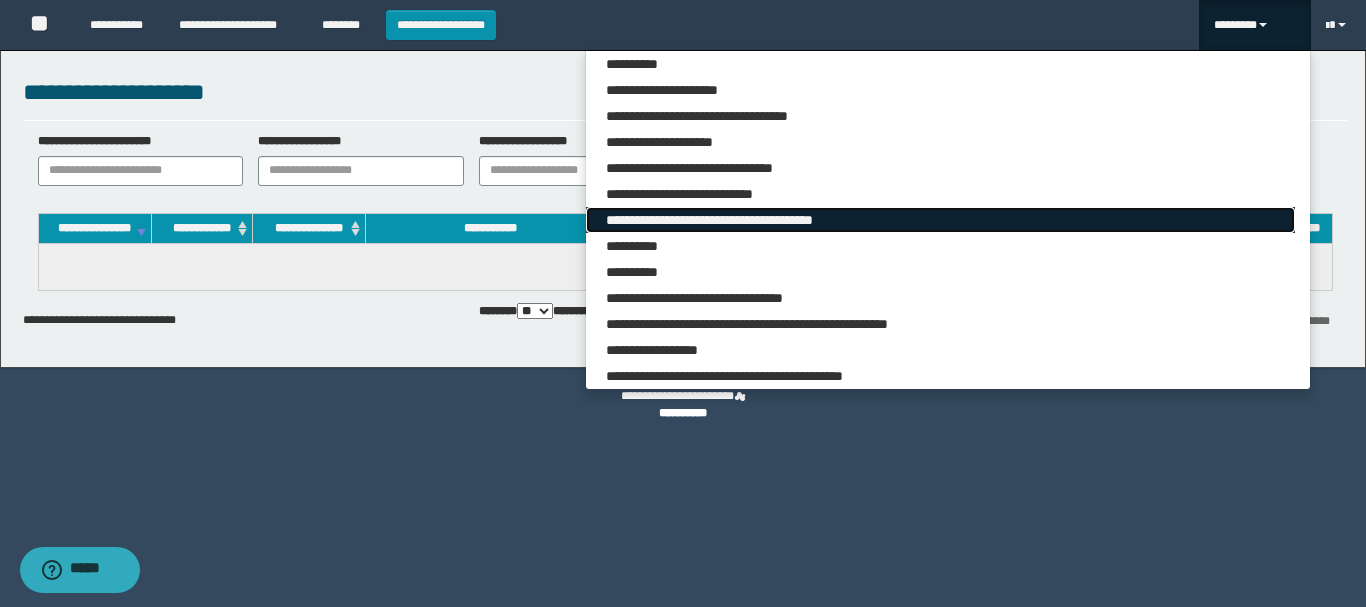 click on "**********" at bounding box center (940, 220) 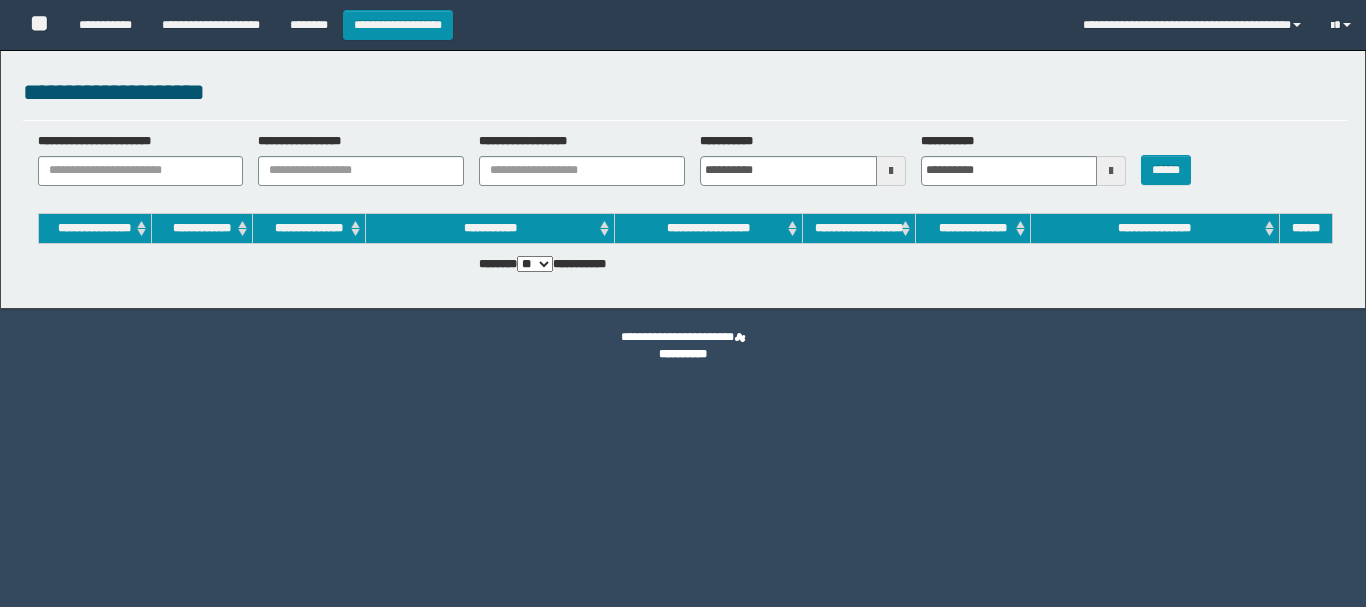 scroll, scrollTop: 0, scrollLeft: 0, axis: both 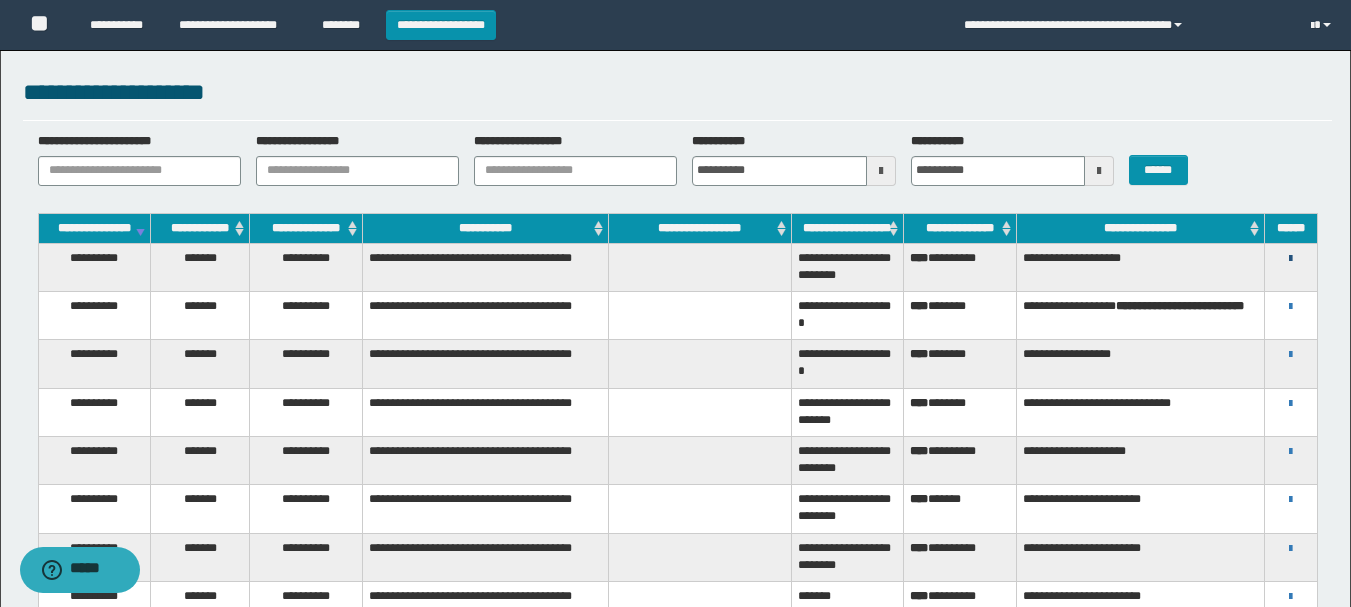 click at bounding box center (1290, 259) 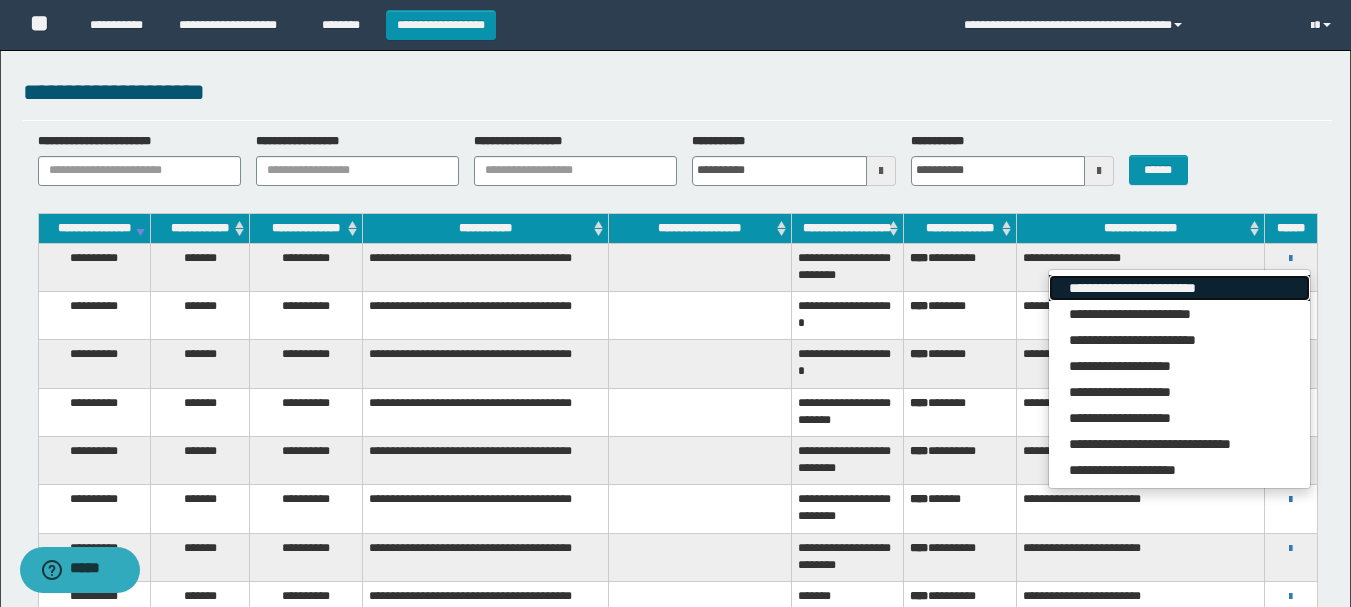 click on "**********" at bounding box center (1179, 288) 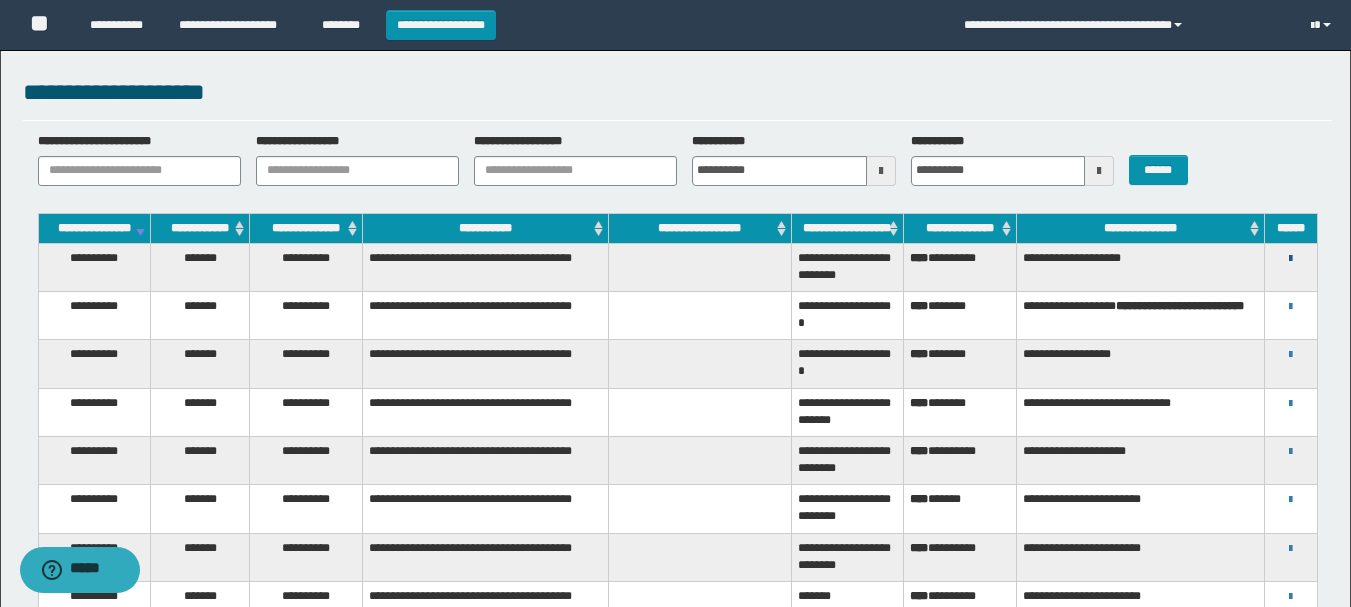 click at bounding box center [1290, 259] 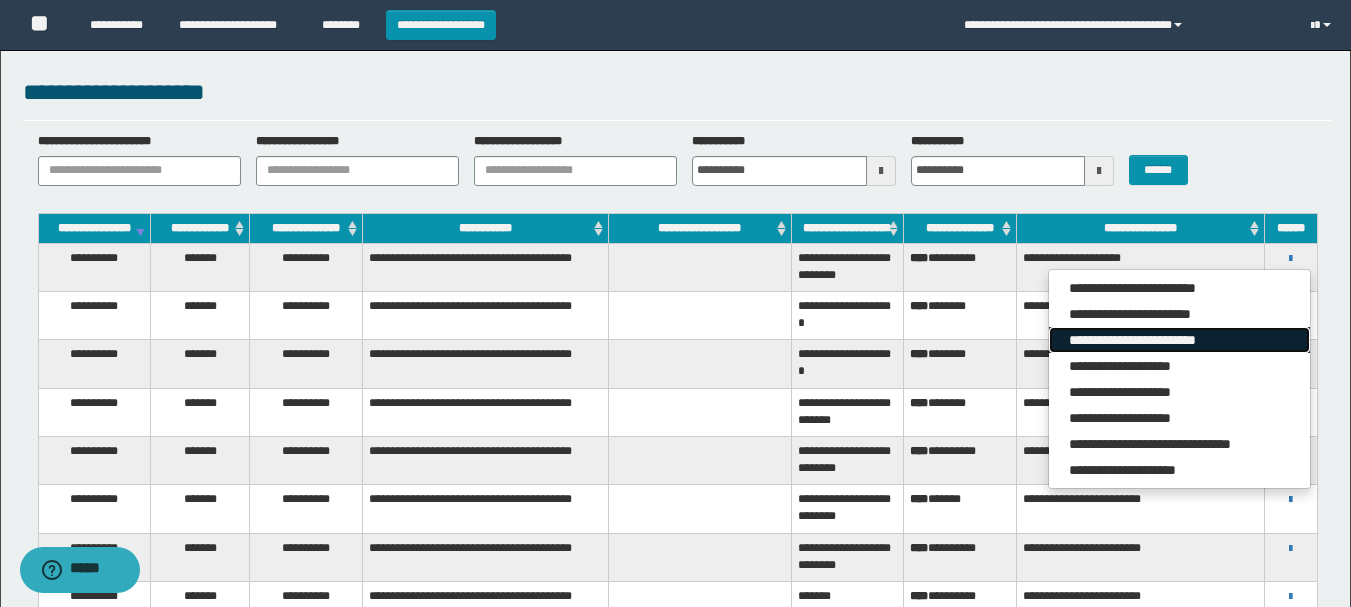 click on "**********" at bounding box center [1179, 340] 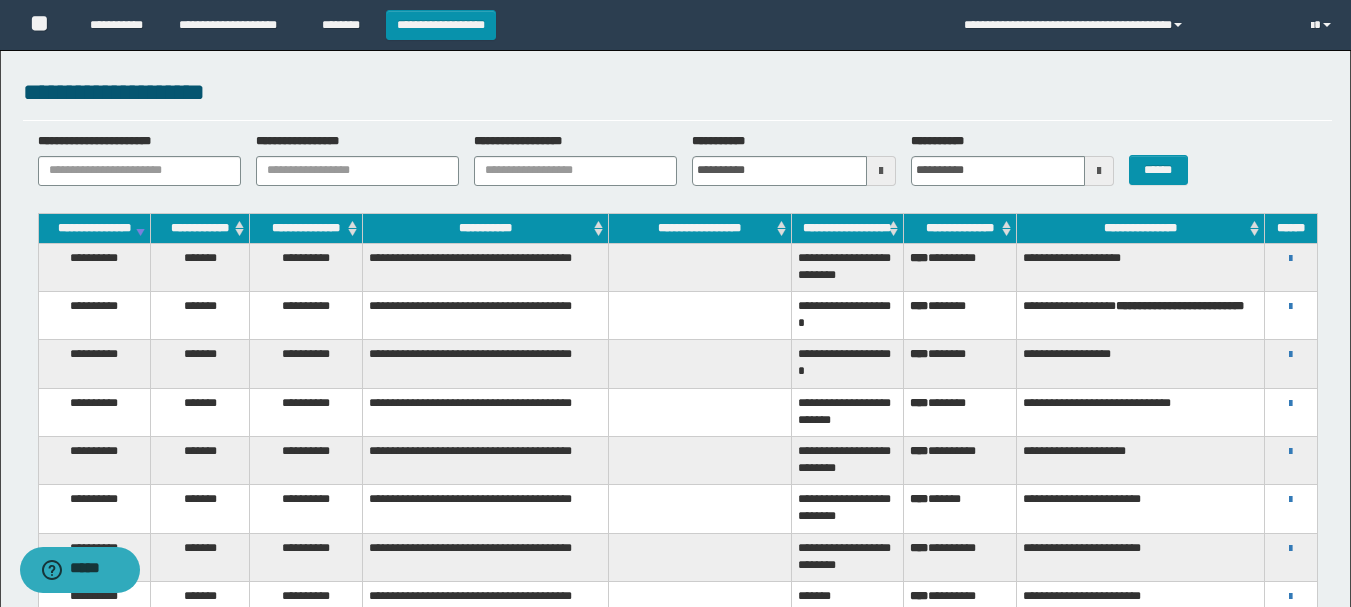 click on "**********" at bounding box center (1290, 267) 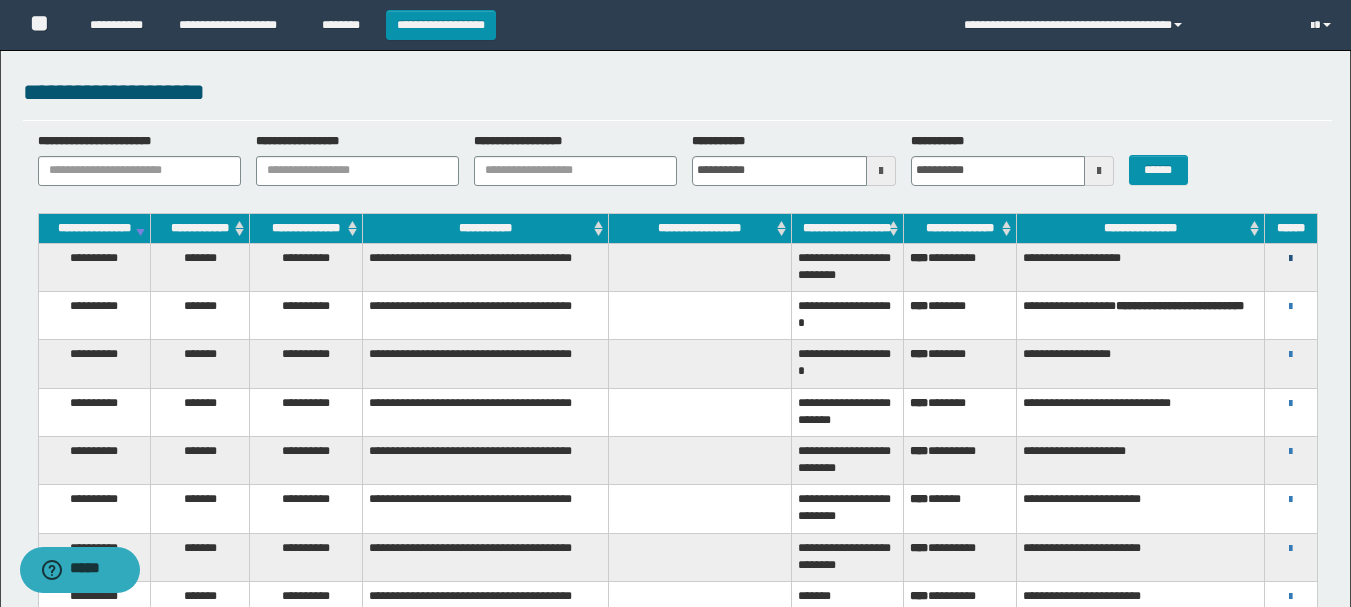 click at bounding box center [1290, 259] 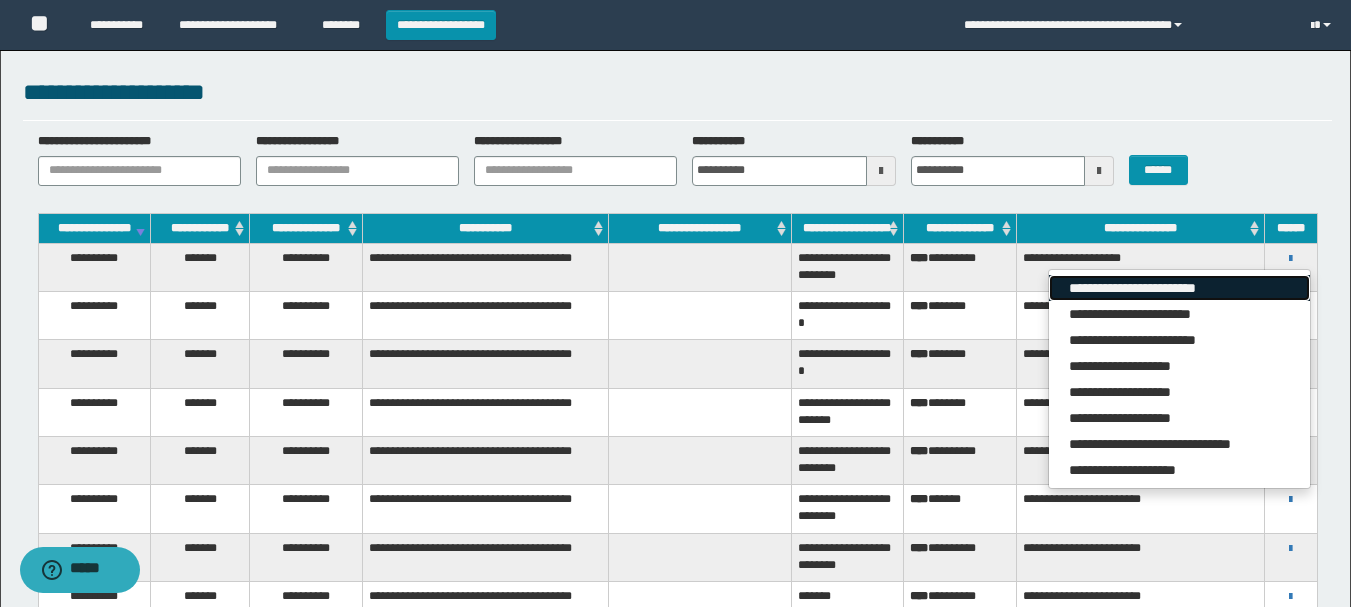 click on "**********" at bounding box center [1179, 288] 